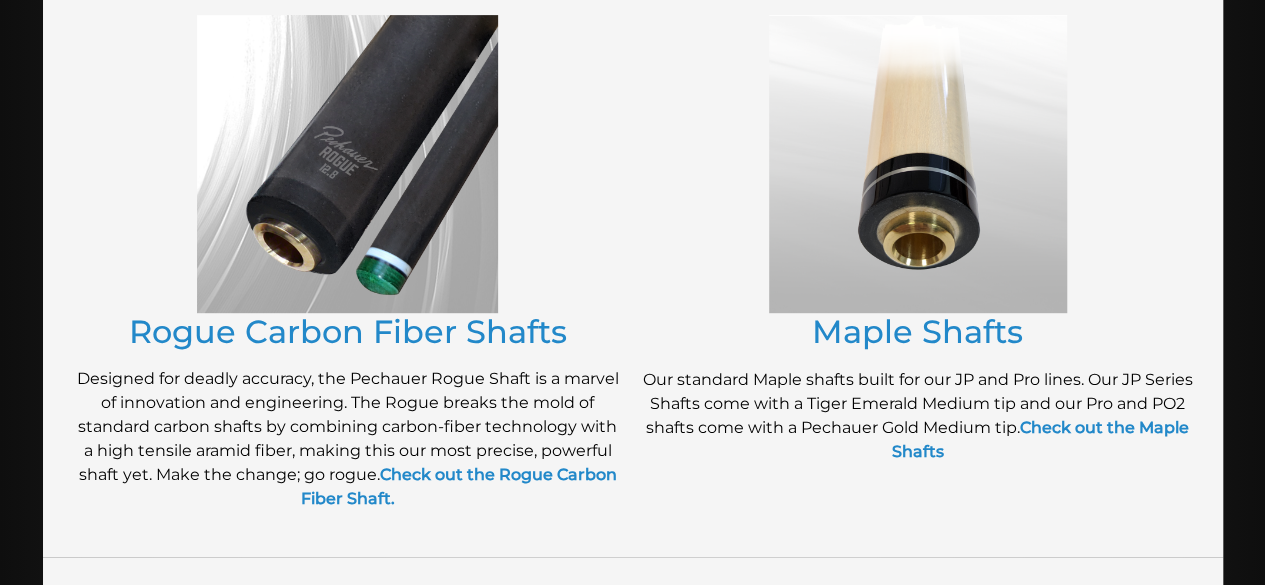 scroll, scrollTop: 411, scrollLeft: 0, axis: vertical 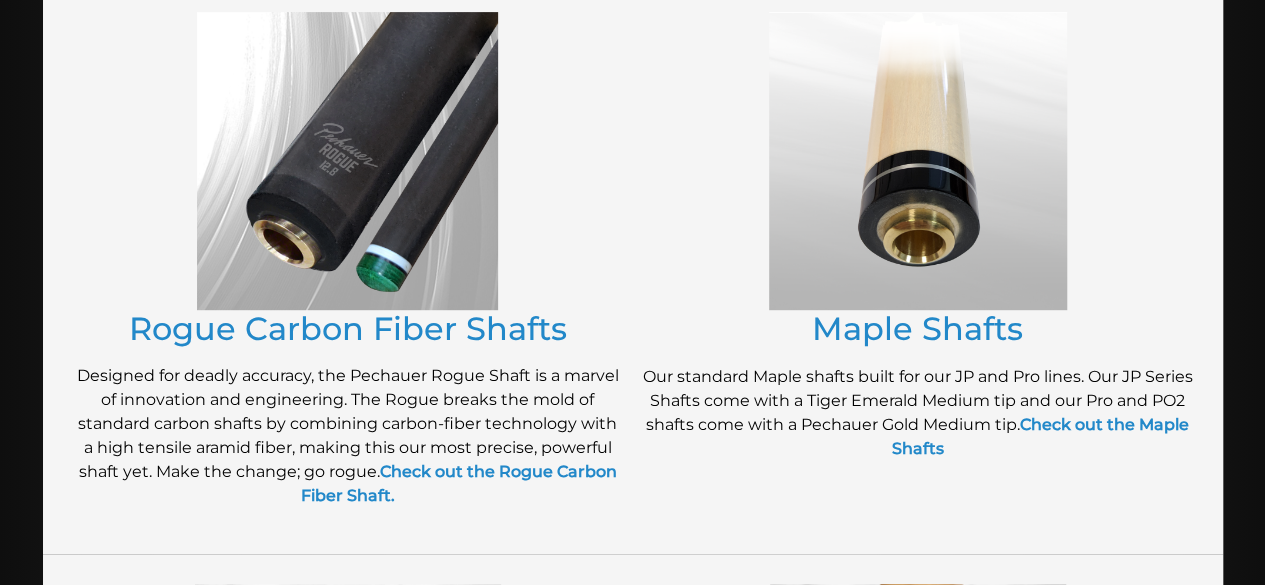 click at bounding box center [347, 161] 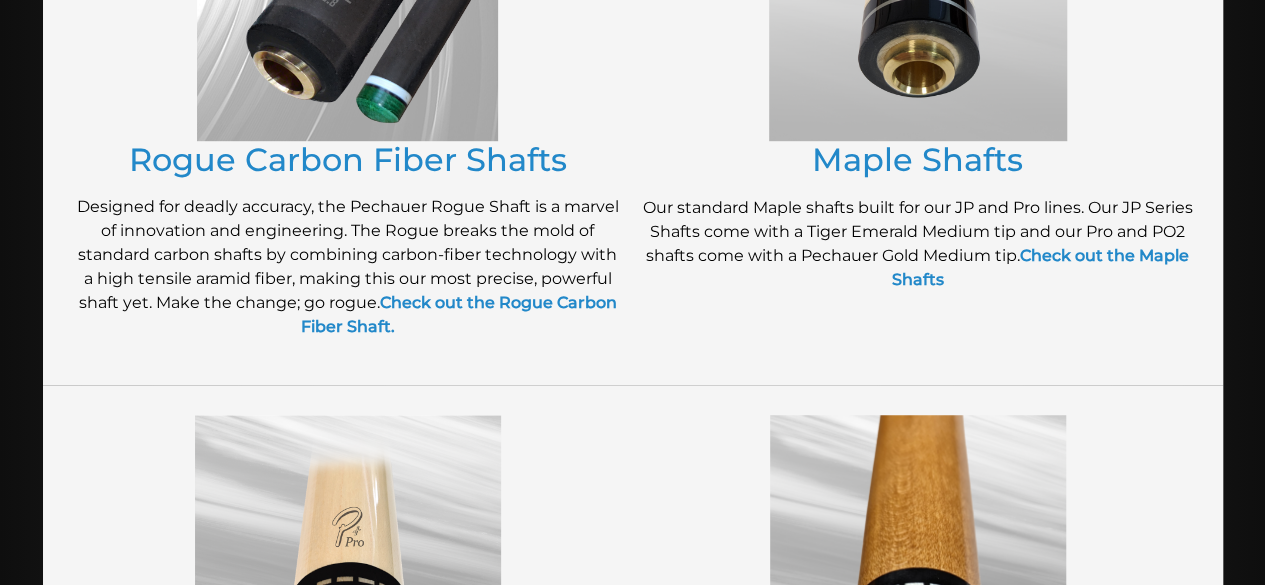scroll, scrollTop: 609, scrollLeft: 0, axis: vertical 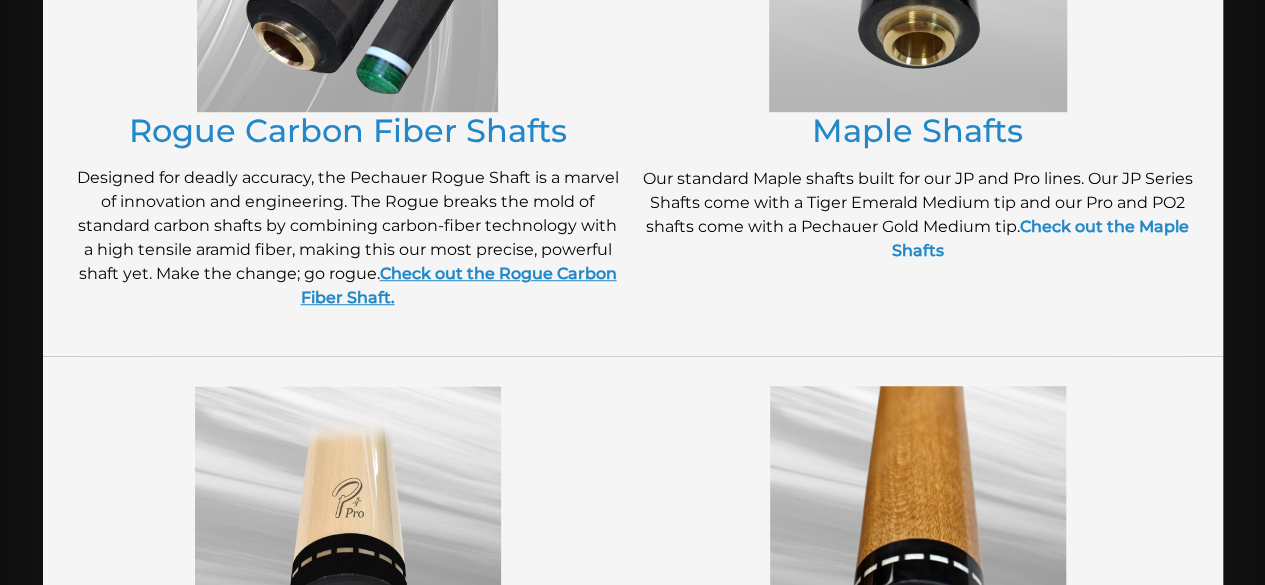 click on "Check out the Rogue Carbon Fiber Shaft." at bounding box center (459, 285) 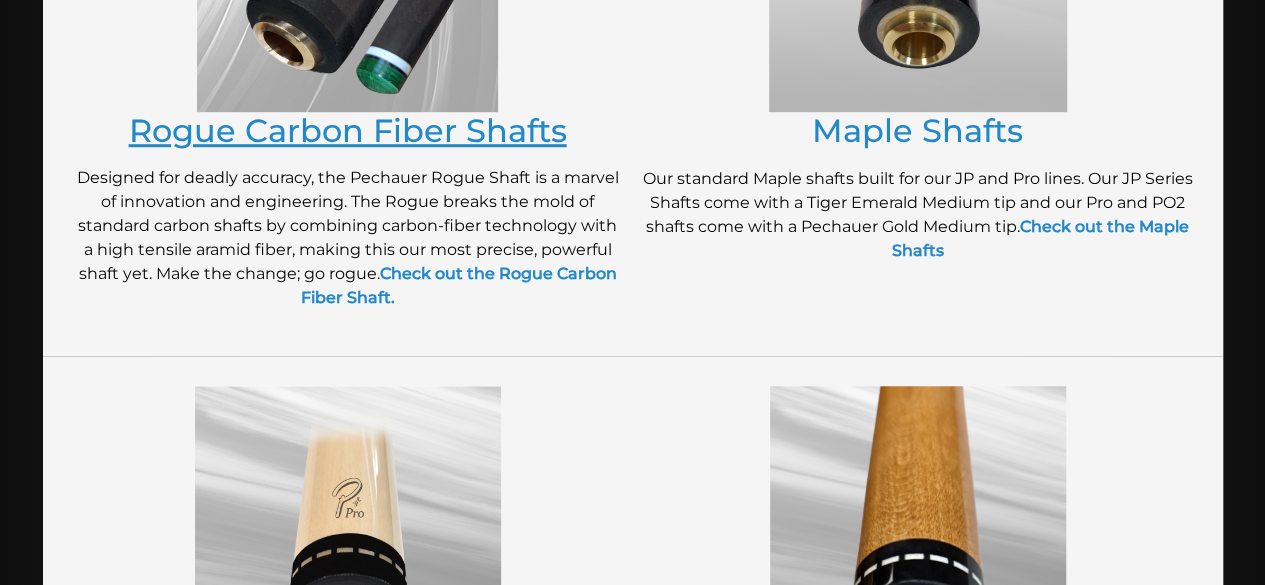 click on "Rogue Carbon Fiber Shafts" at bounding box center (348, 130) 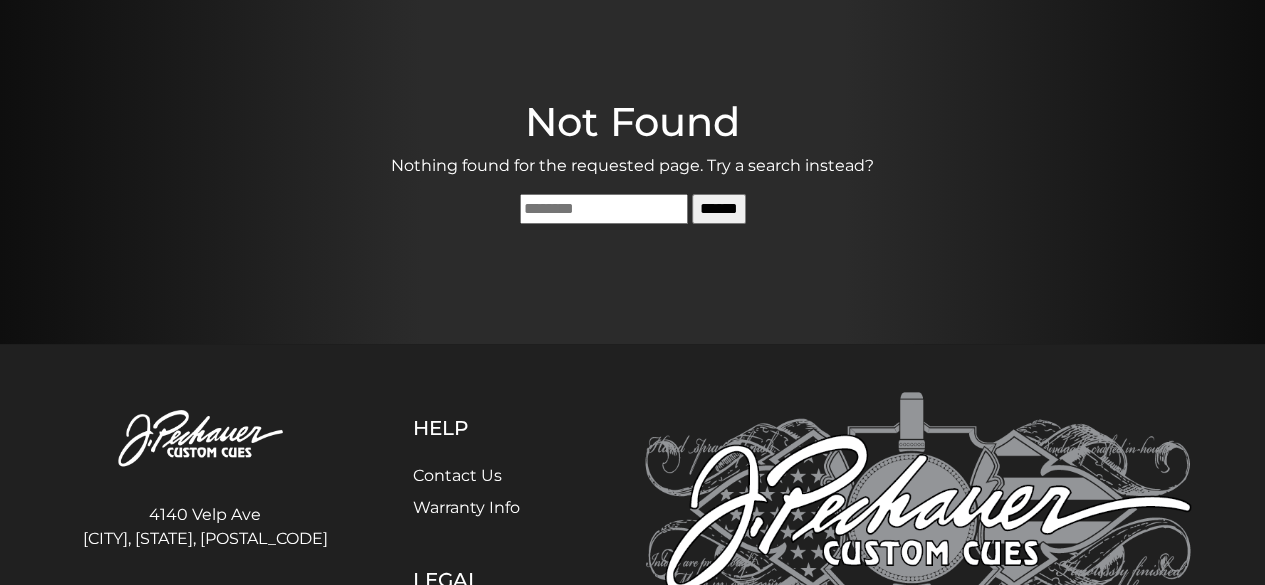 scroll, scrollTop: 0, scrollLeft: 0, axis: both 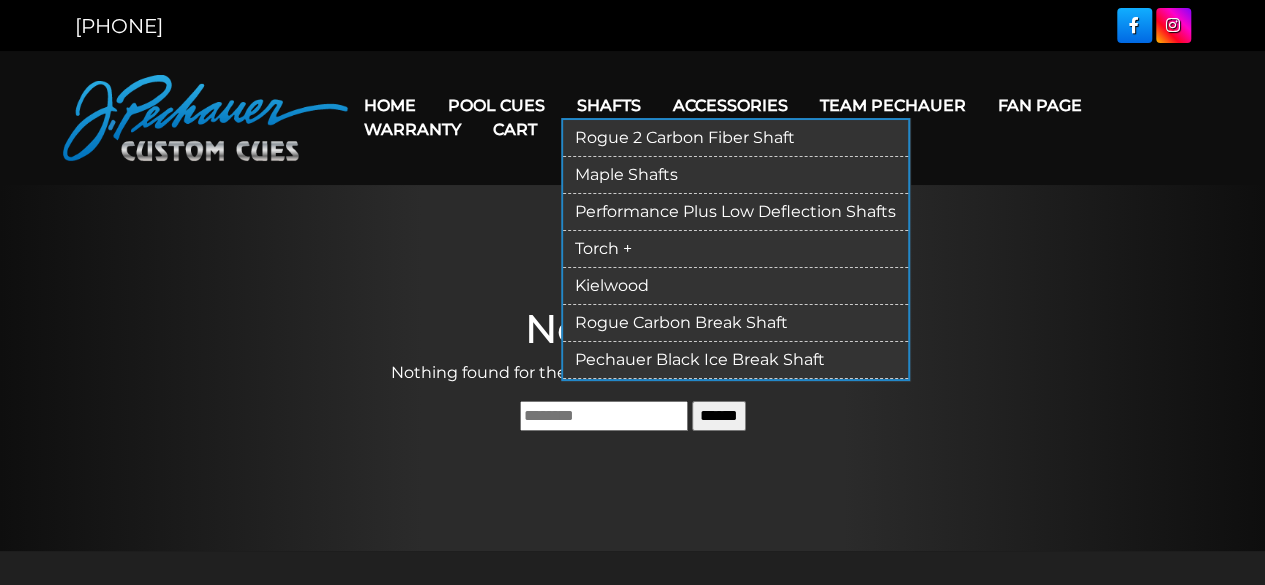 click on "Rogue 2 Carbon Fiber Shaft" at bounding box center (735, 138) 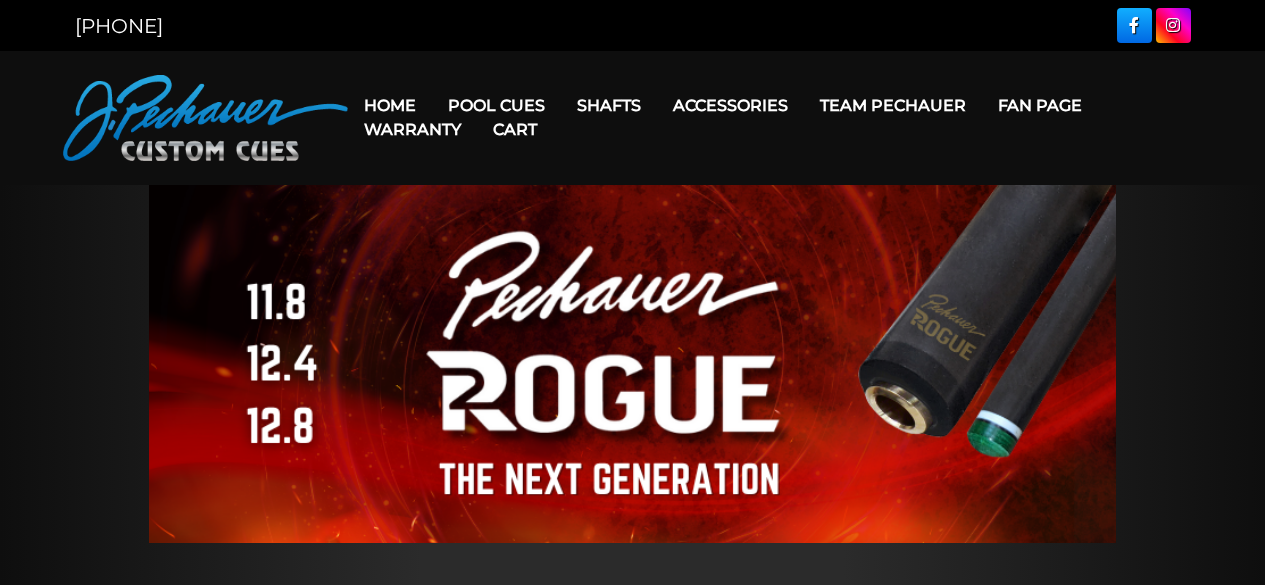 scroll, scrollTop: 0, scrollLeft: 0, axis: both 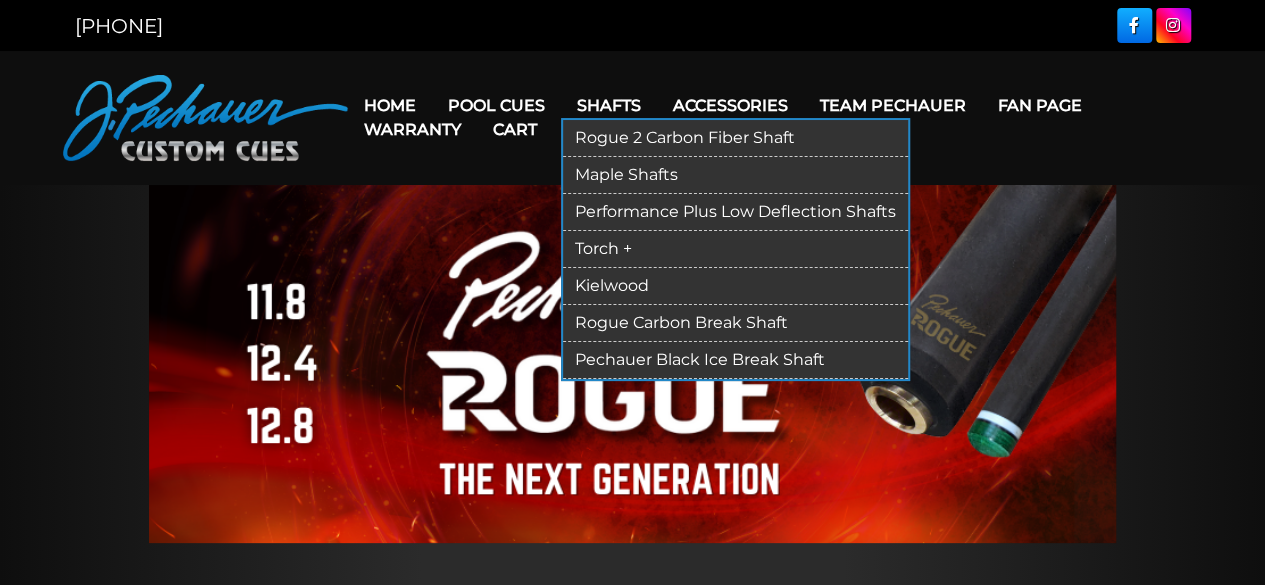 click on "Torch +" at bounding box center [735, 249] 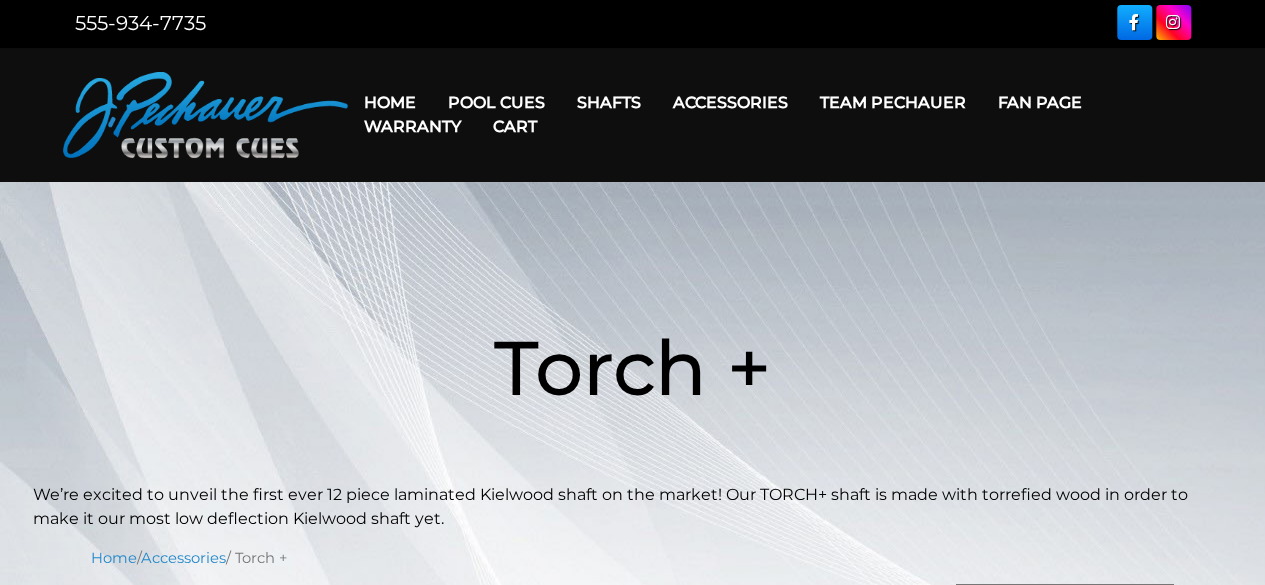 scroll, scrollTop: 0, scrollLeft: 0, axis: both 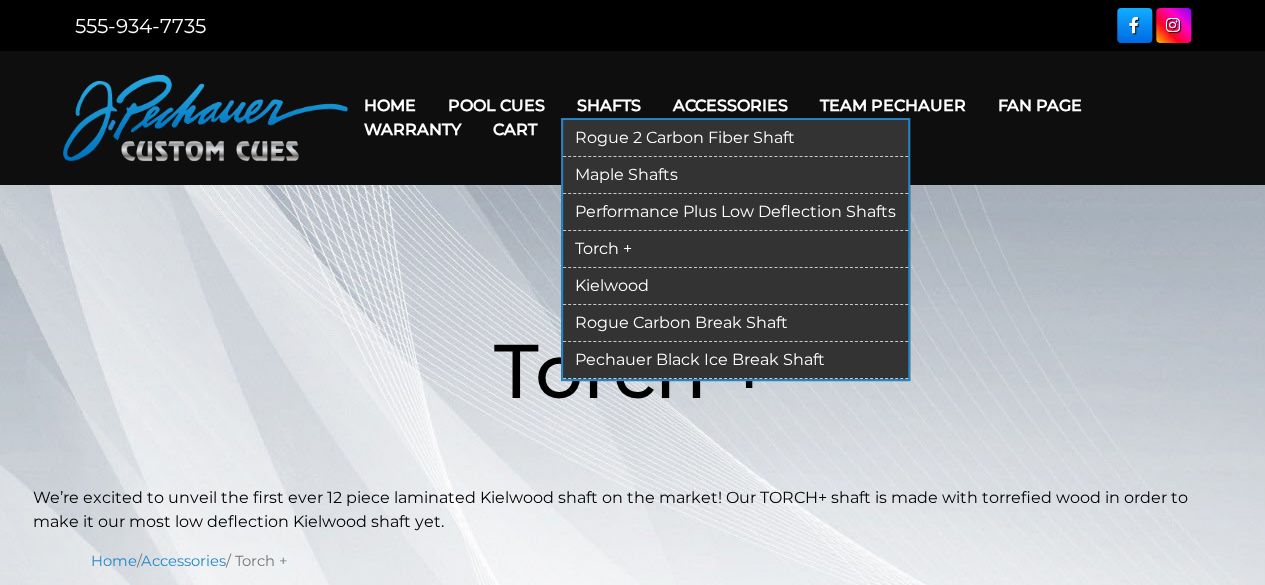 click on "Rogue 2 Carbon Fiber Shaft" at bounding box center [735, 138] 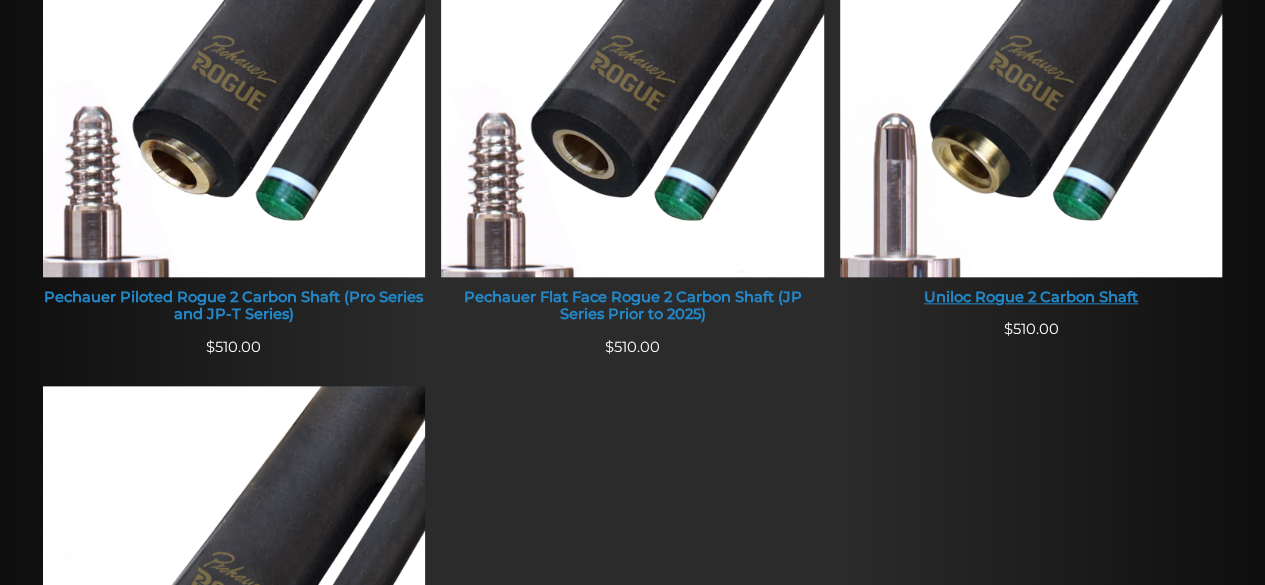 scroll, scrollTop: 977, scrollLeft: 0, axis: vertical 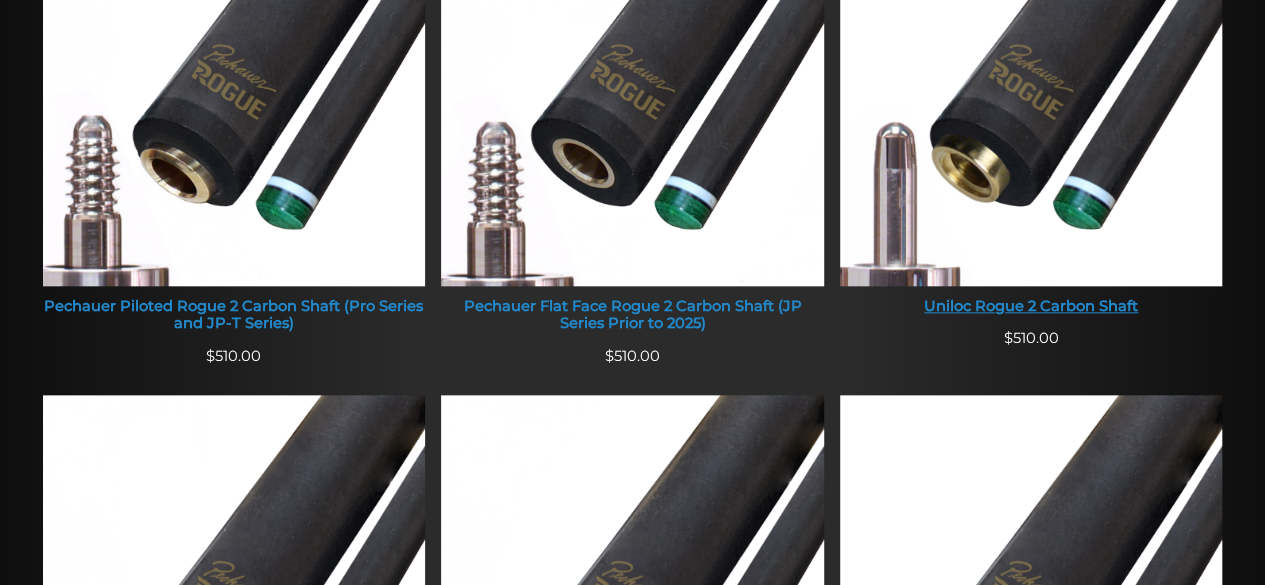 click at bounding box center [1031, 82] 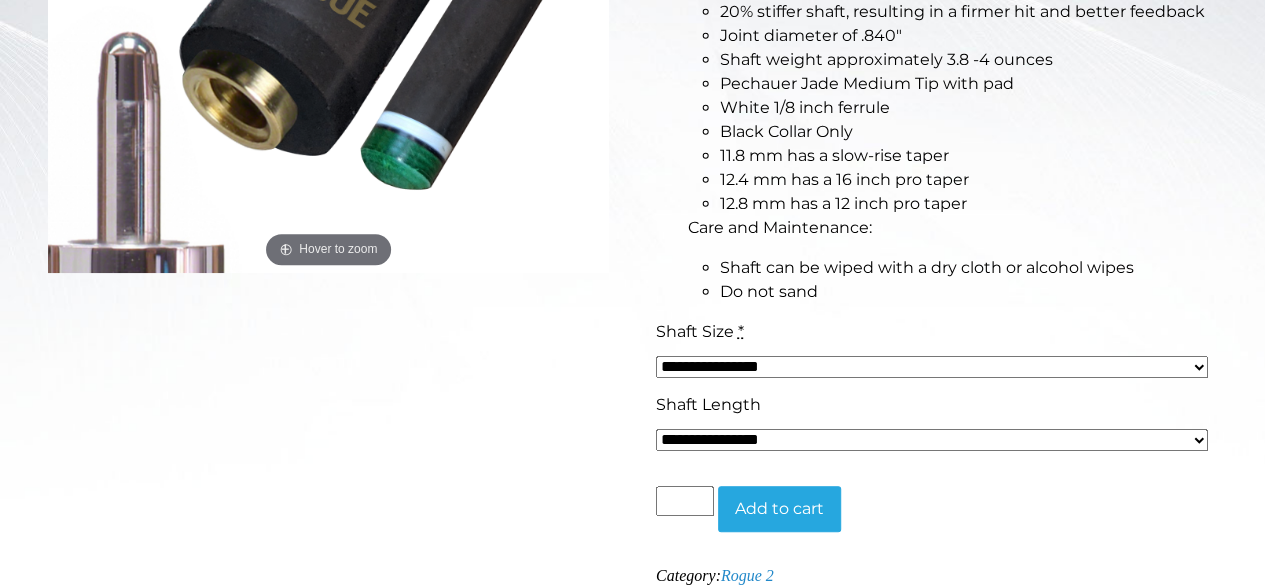 scroll, scrollTop: 644, scrollLeft: 0, axis: vertical 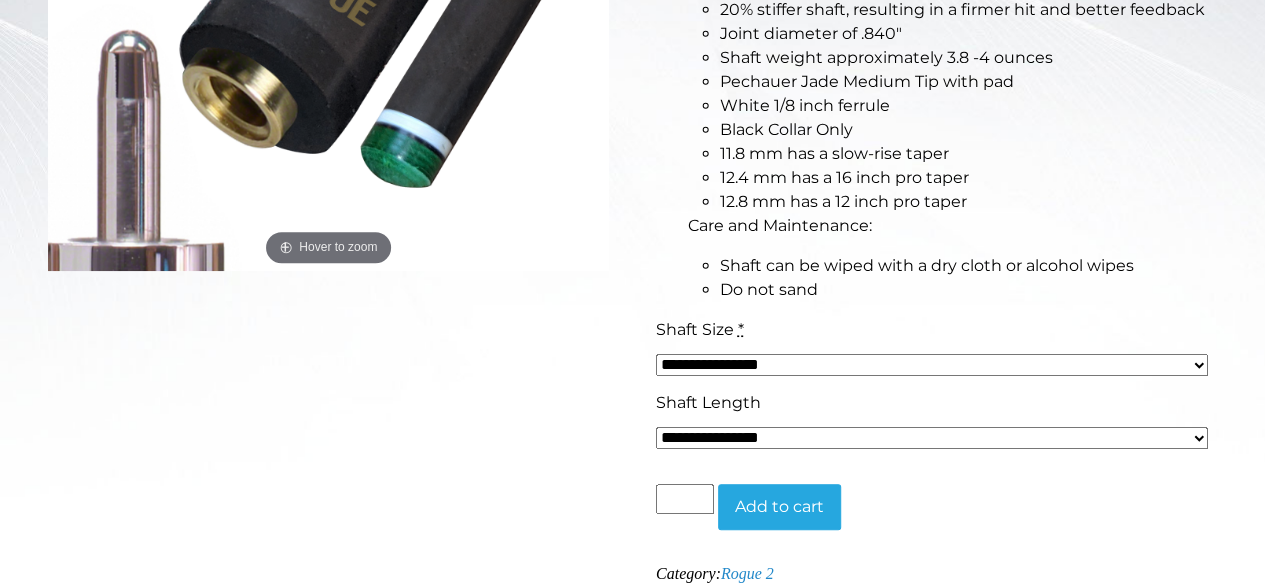 click on "**********" at bounding box center (932, 365) 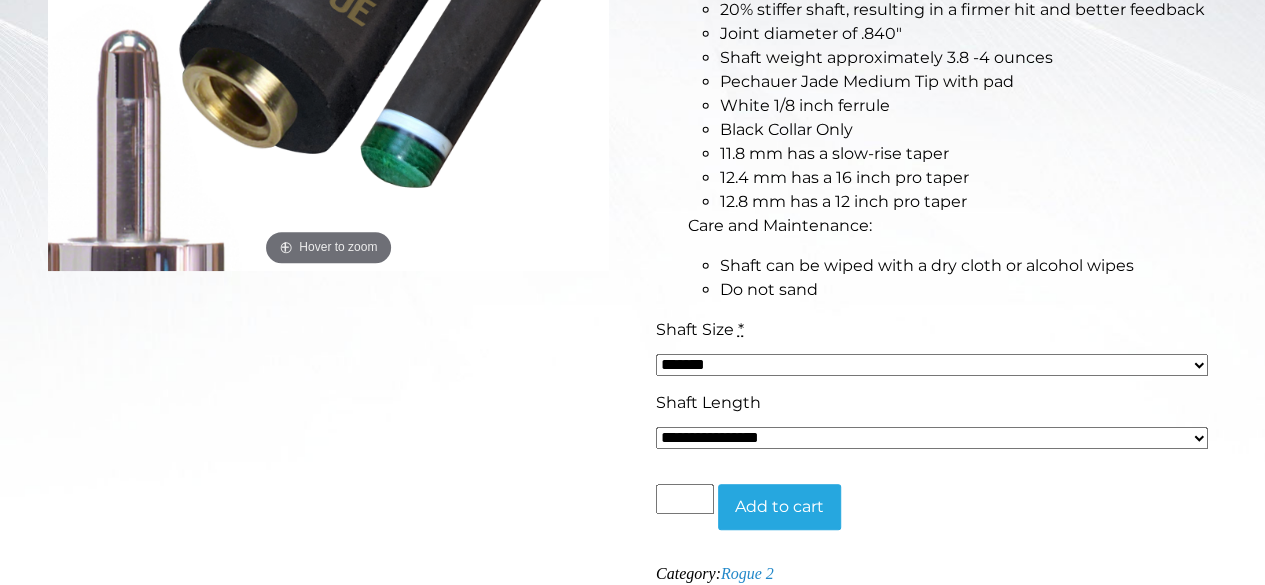 click on "**********" at bounding box center [932, 365] 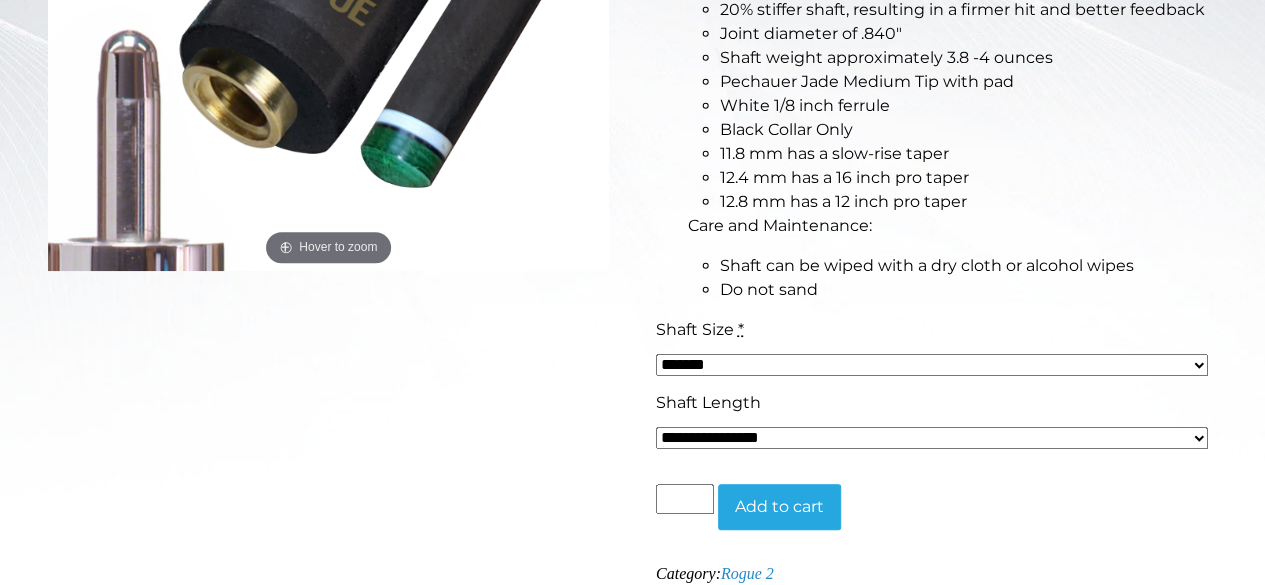 click on "**********" at bounding box center [932, 438] 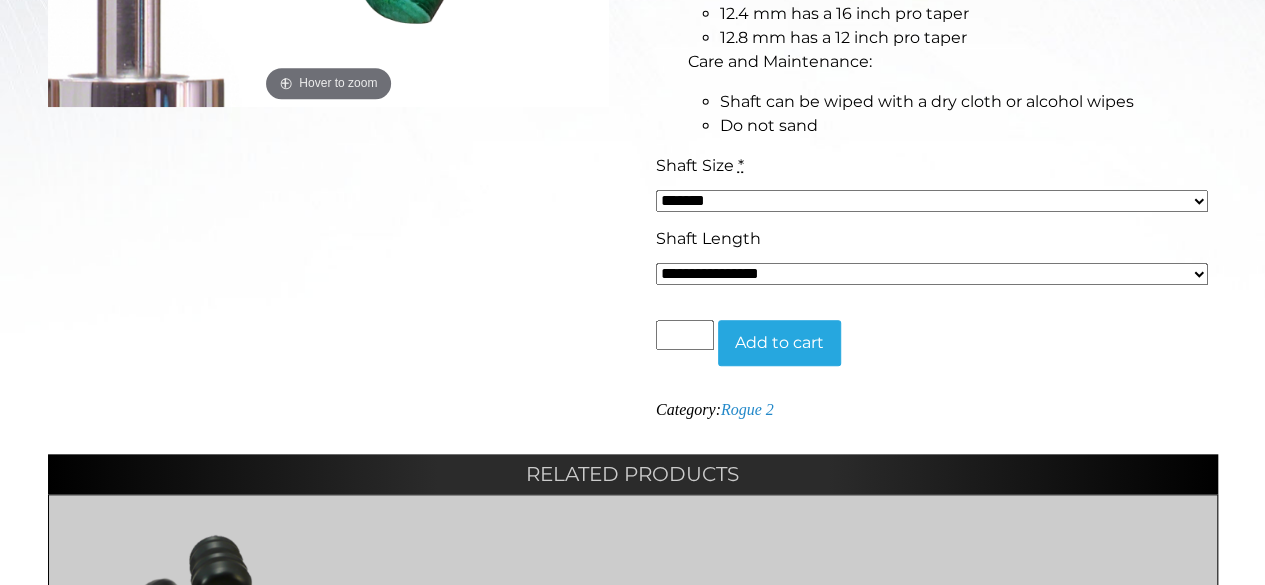scroll, scrollTop: 807, scrollLeft: 0, axis: vertical 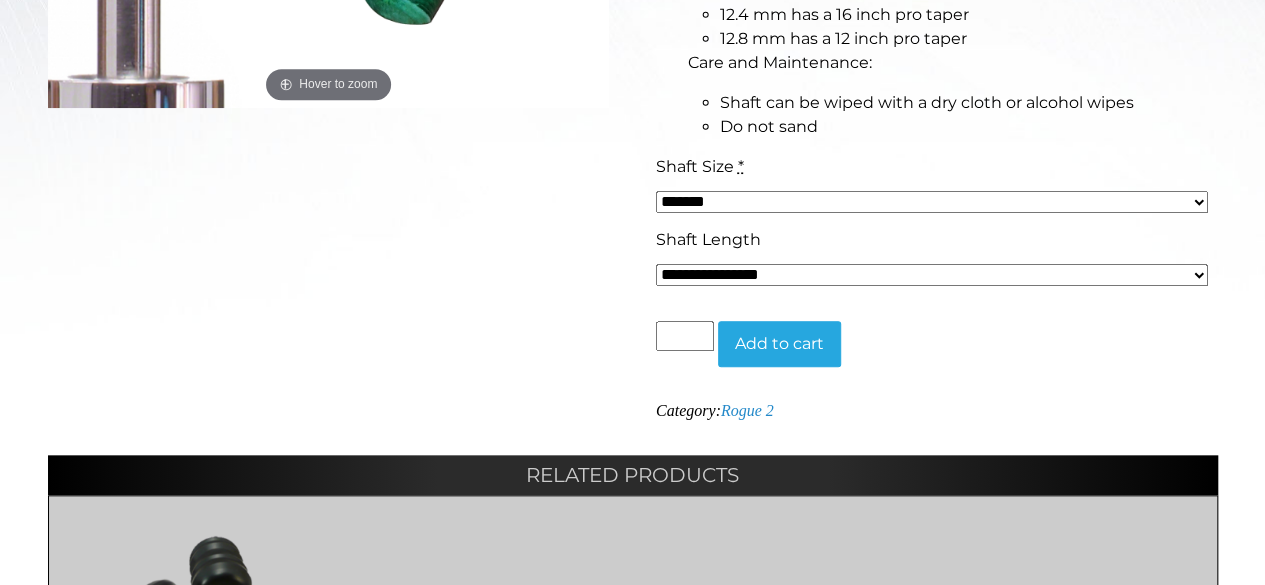 click on "Add to cart" at bounding box center [779, 344] 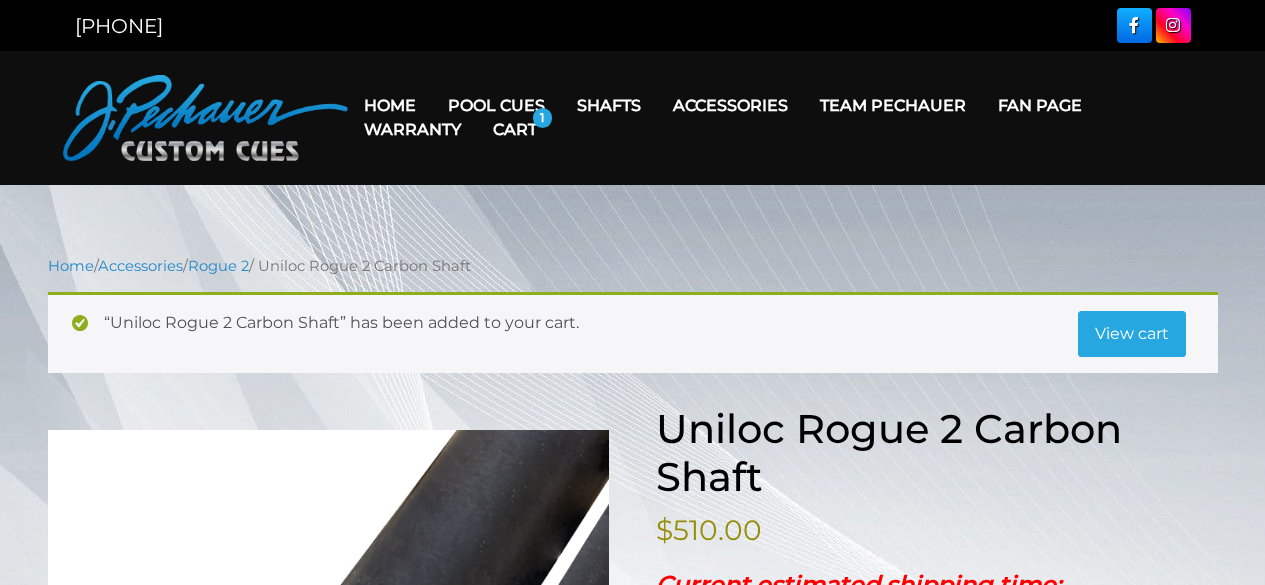 scroll, scrollTop: 0, scrollLeft: 0, axis: both 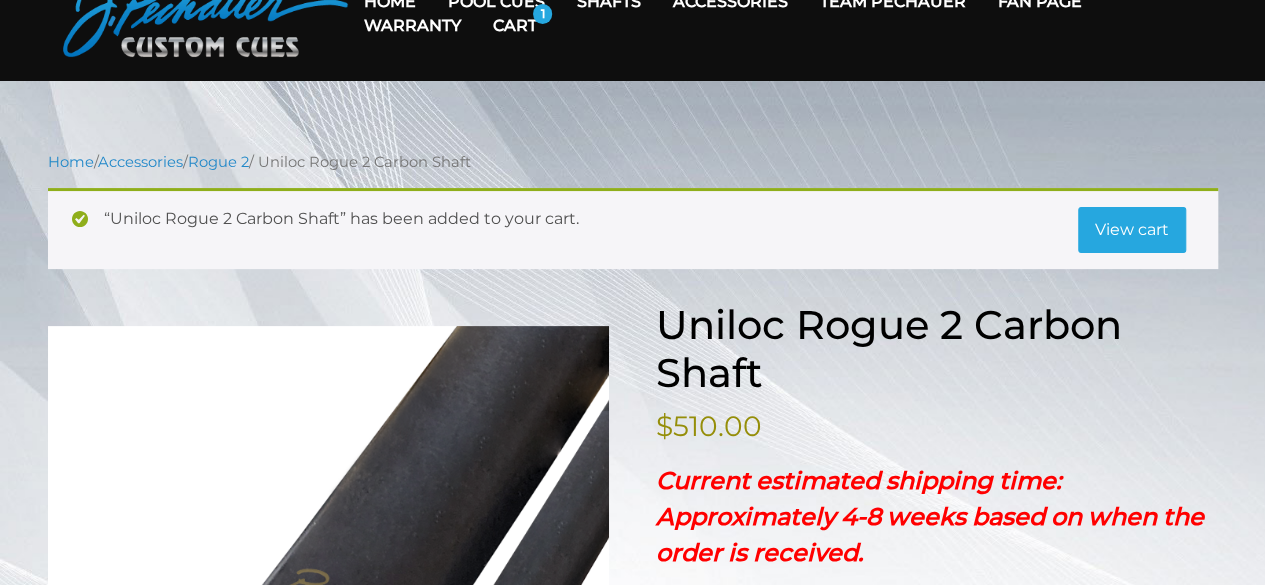 click on "View cart" at bounding box center [1132, 230] 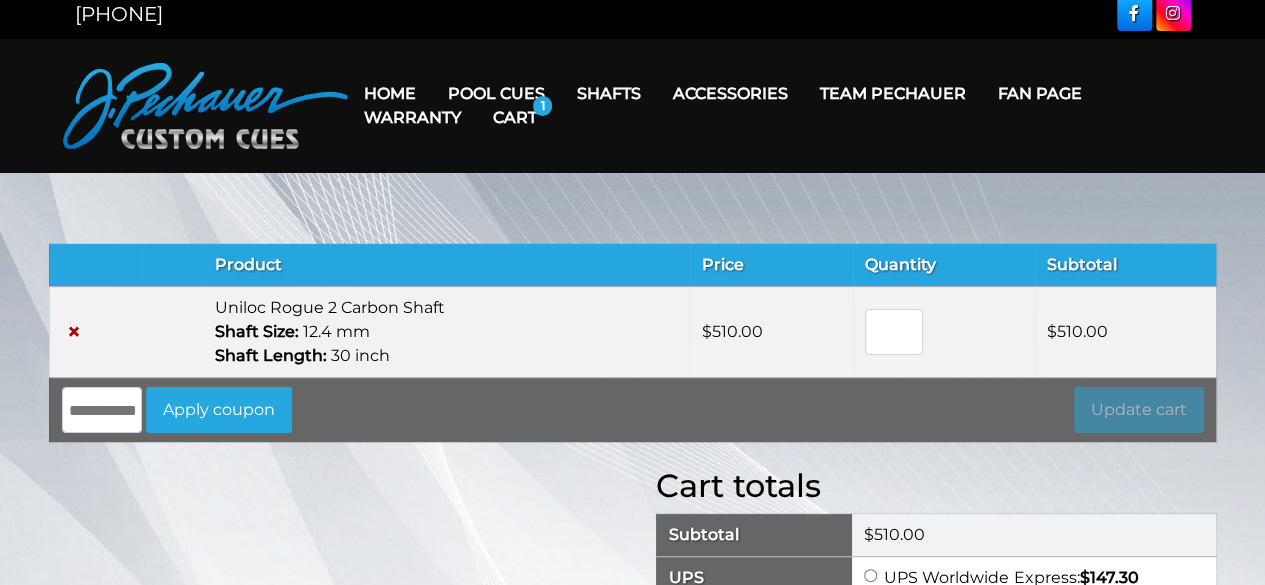 scroll, scrollTop: 0, scrollLeft: 0, axis: both 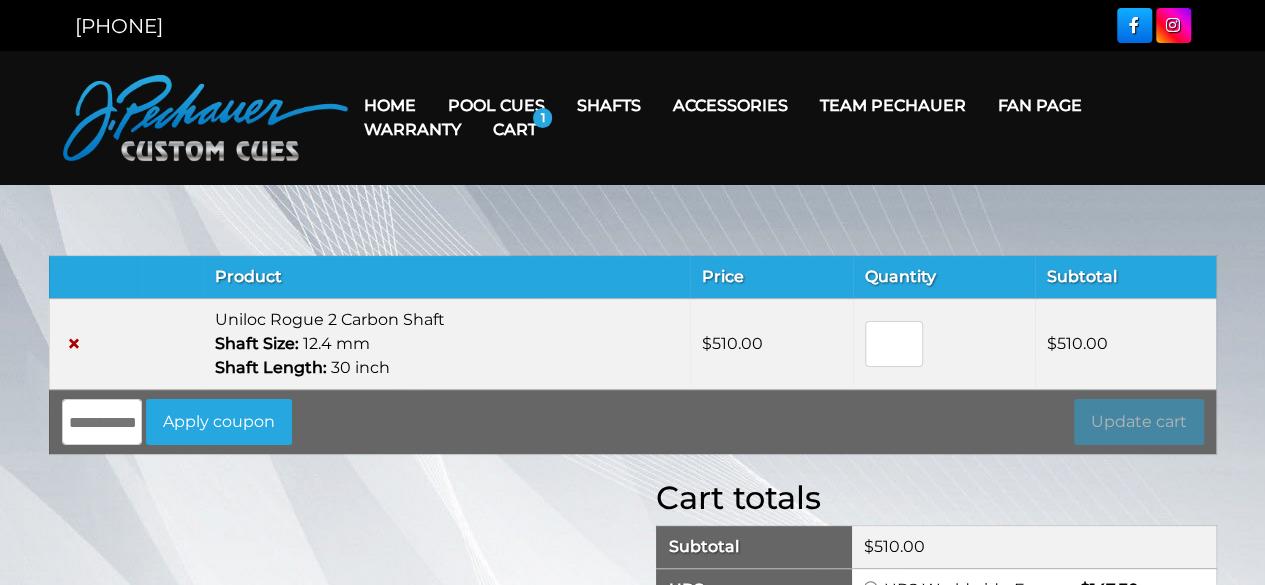 click on "Apply coupon" at bounding box center [219, 422] 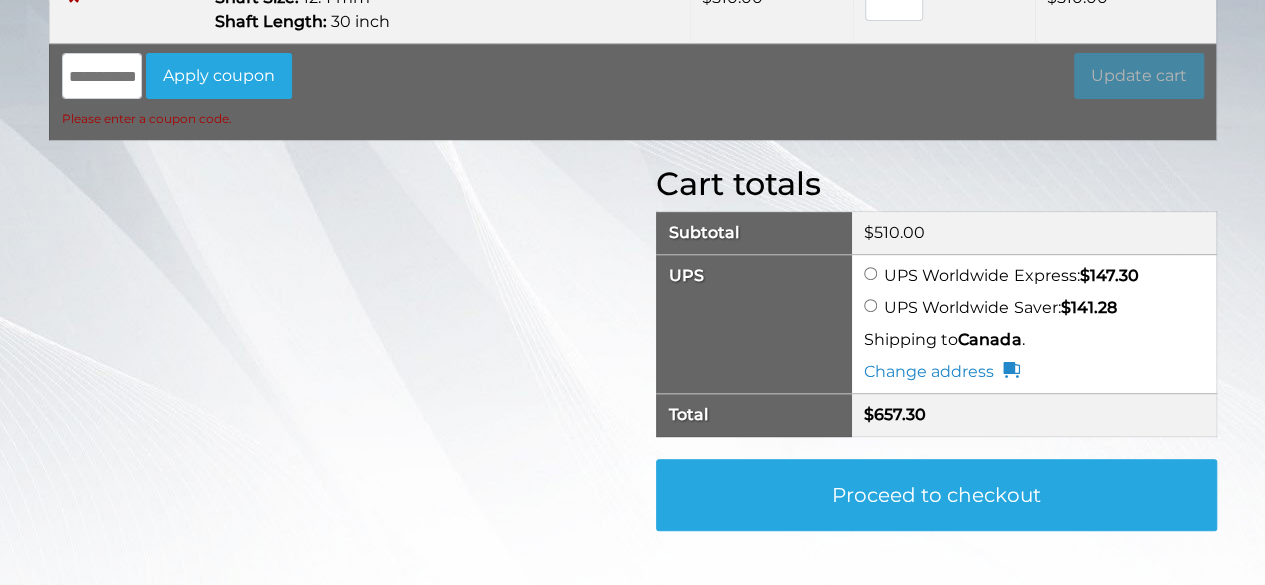 scroll, scrollTop: 351, scrollLeft: 0, axis: vertical 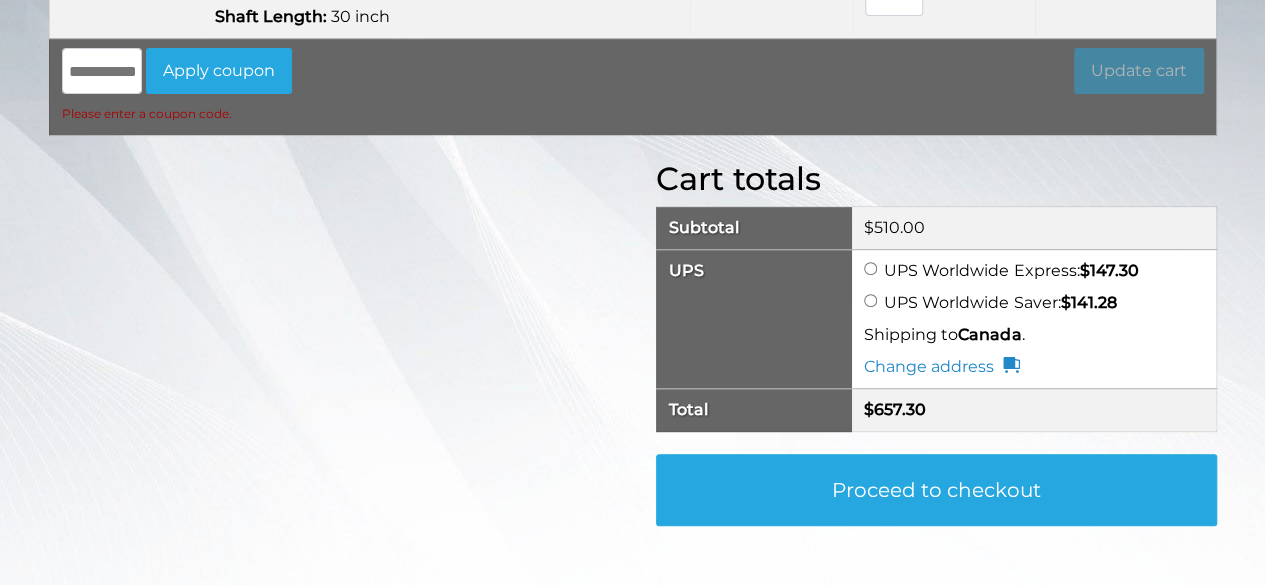 click on "Coupon:" at bounding box center (102, 71) 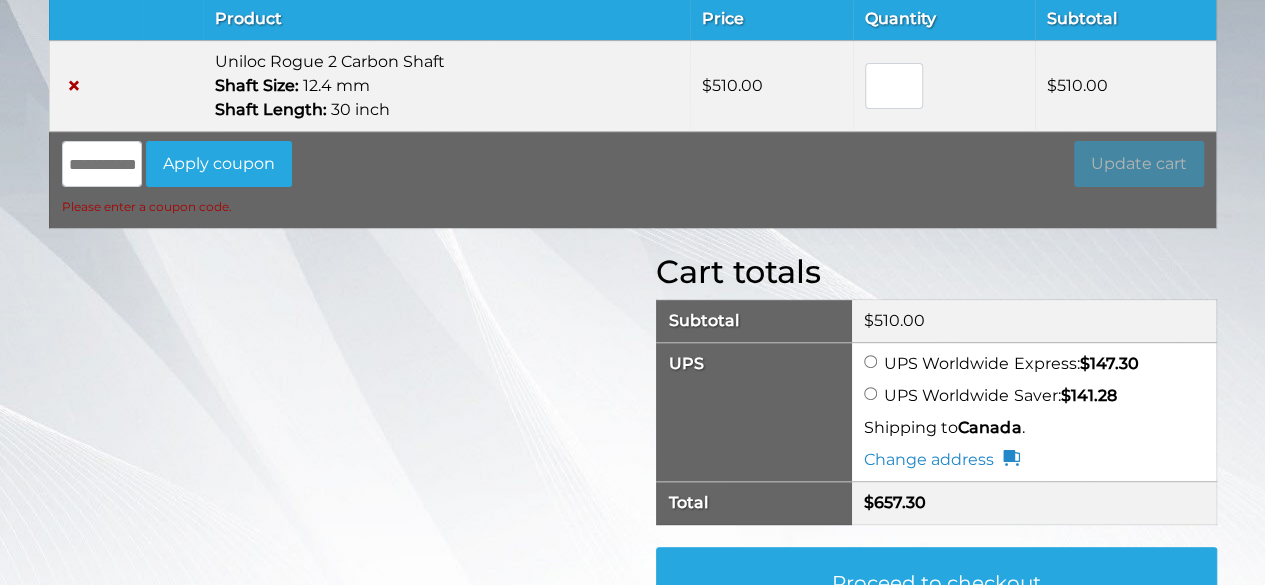 scroll, scrollTop: 256, scrollLeft: 0, axis: vertical 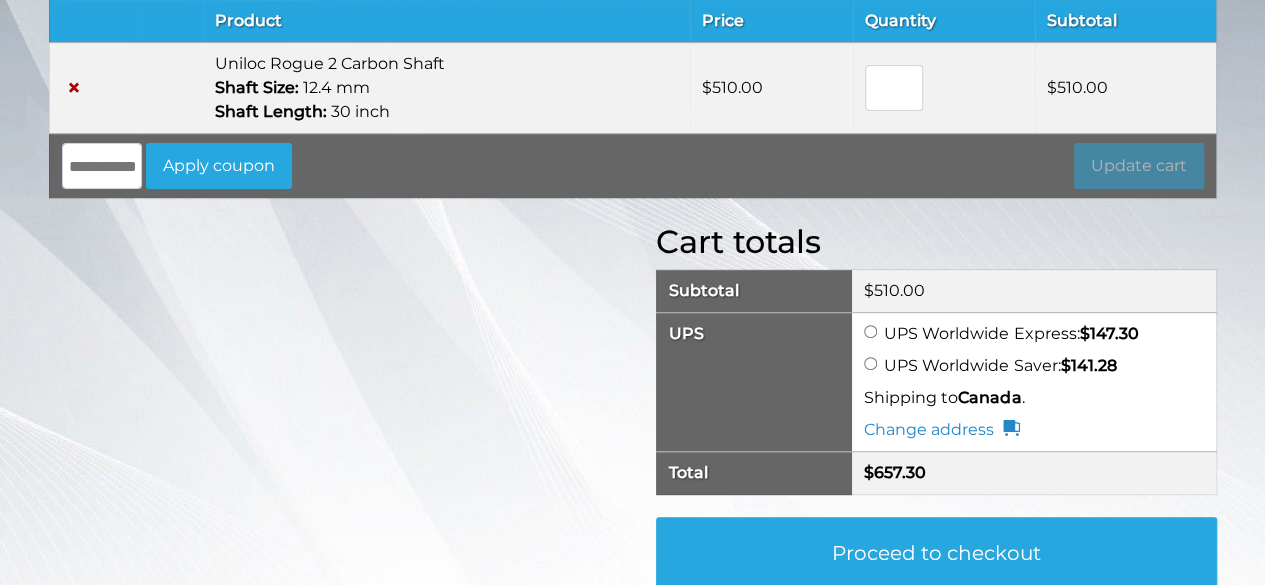 click on "$ 510.00" at bounding box center (1125, 88) 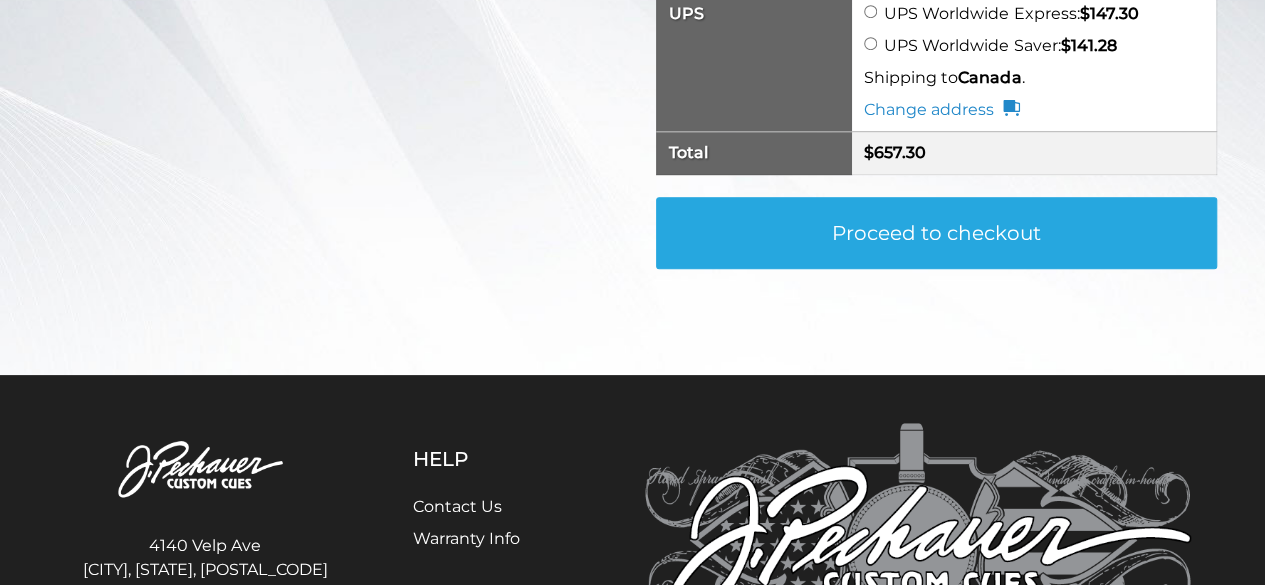 scroll, scrollTop: 0, scrollLeft: 0, axis: both 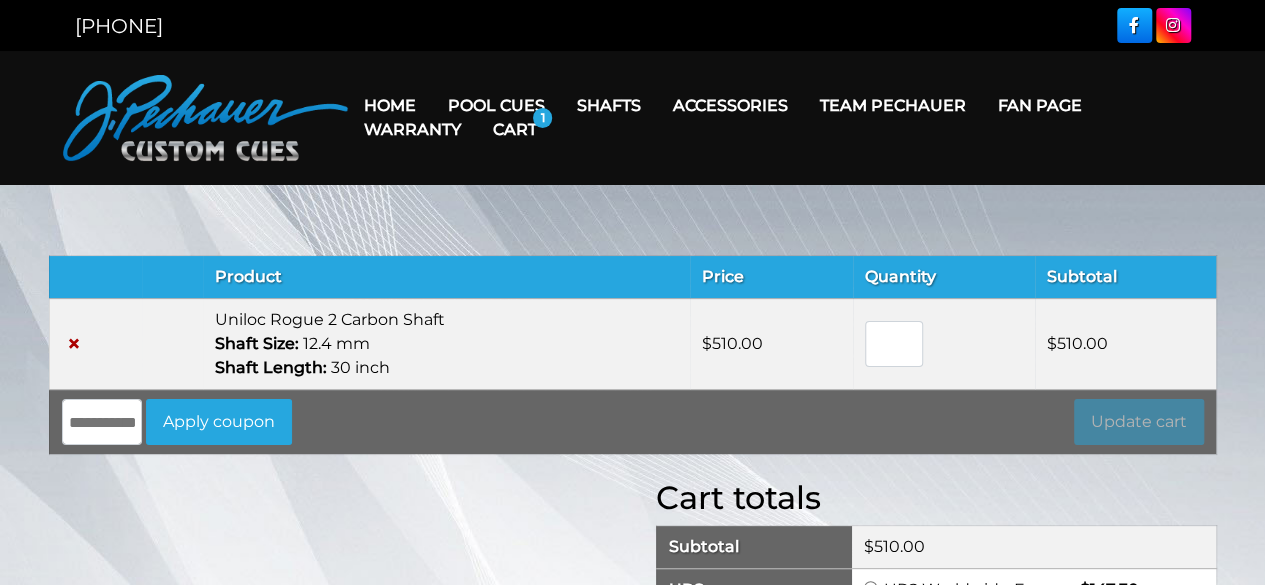 drag, startPoint x: 272, startPoint y: 314, endPoint x: 445, endPoint y: 320, distance: 173.10402 